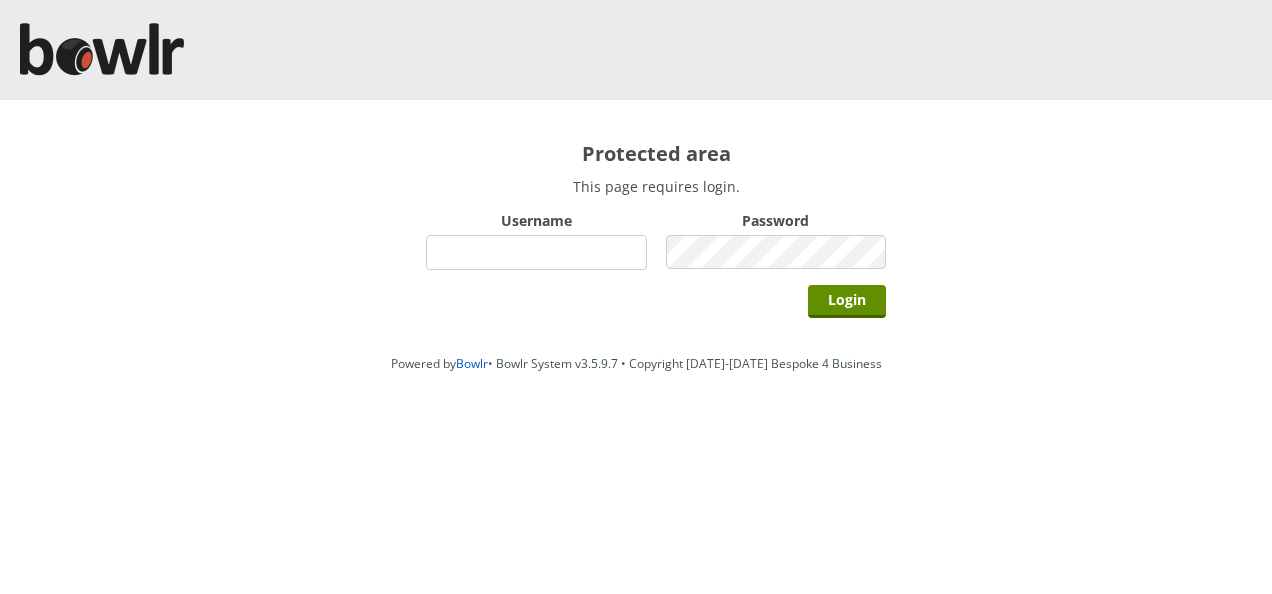 scroll, scrollTop: 0, scrollLeft: 0, axis: both 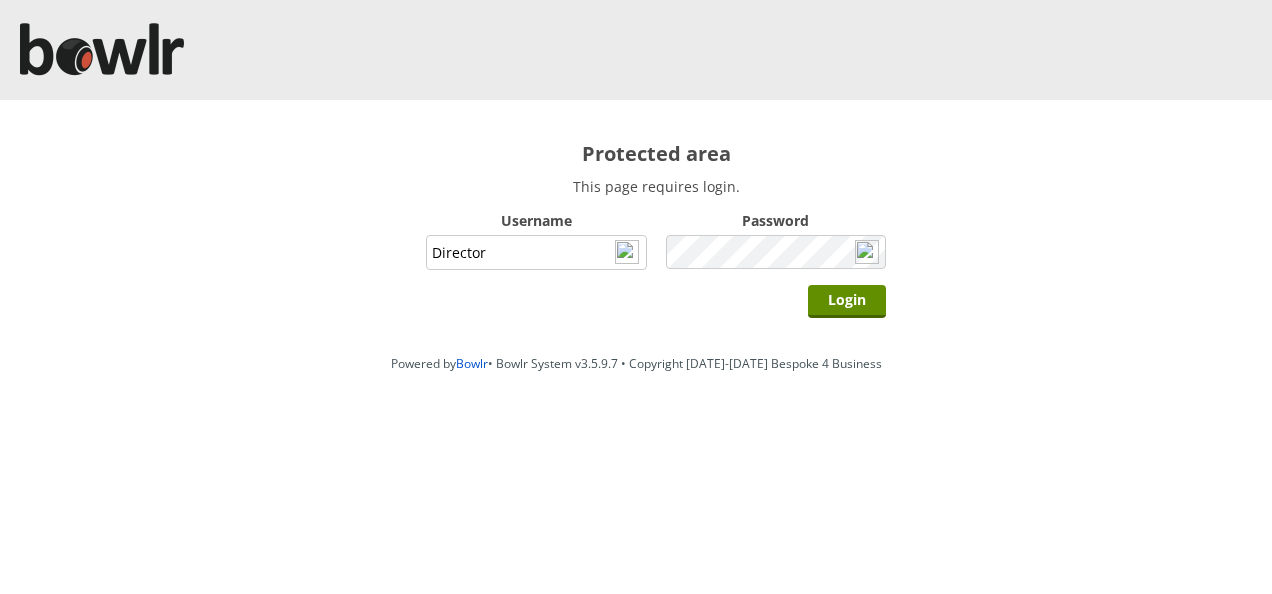 type on "Director" 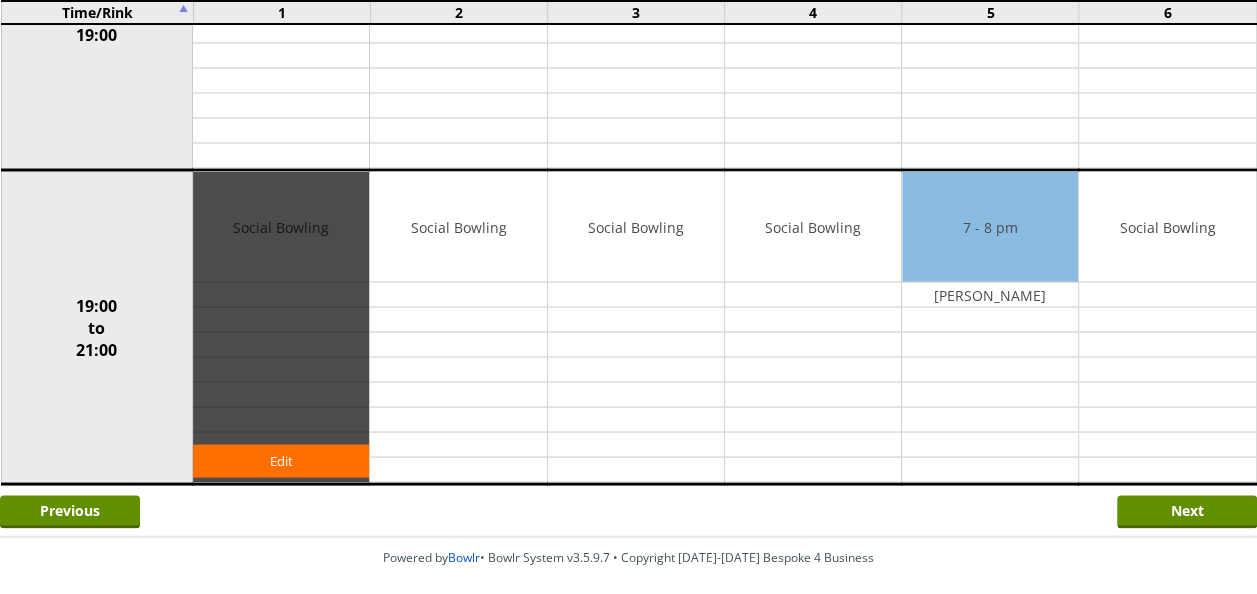 scroll, scrollTop: 1728, scrollLeft: 0, axis: vertical 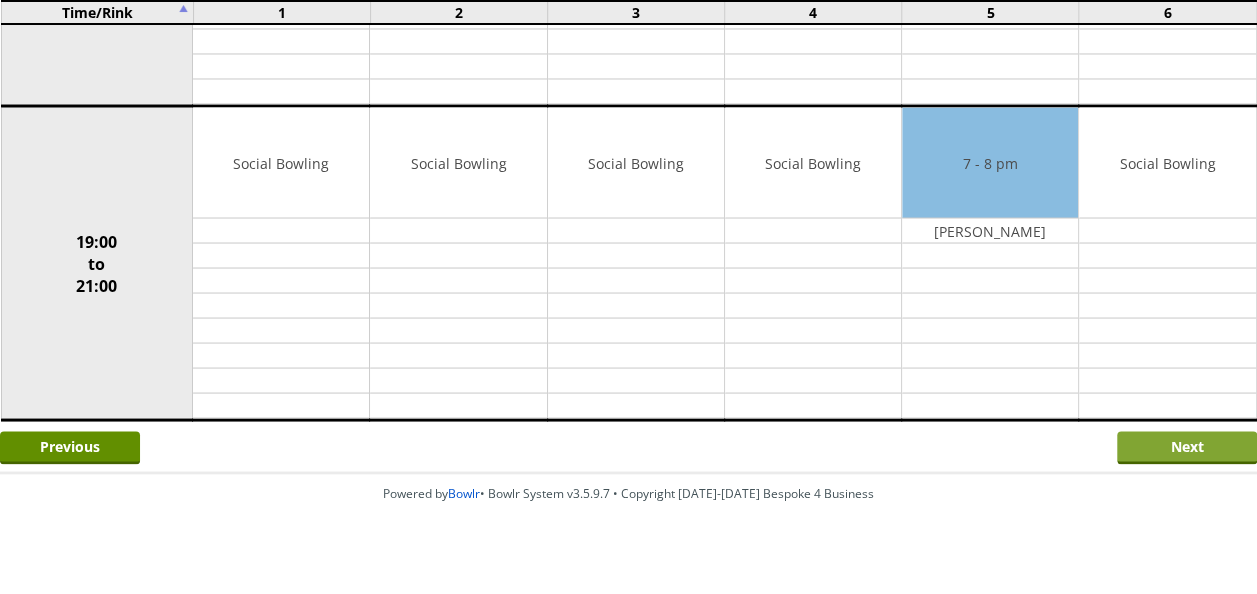 click on "Next" at bounding box center (1187, 447) 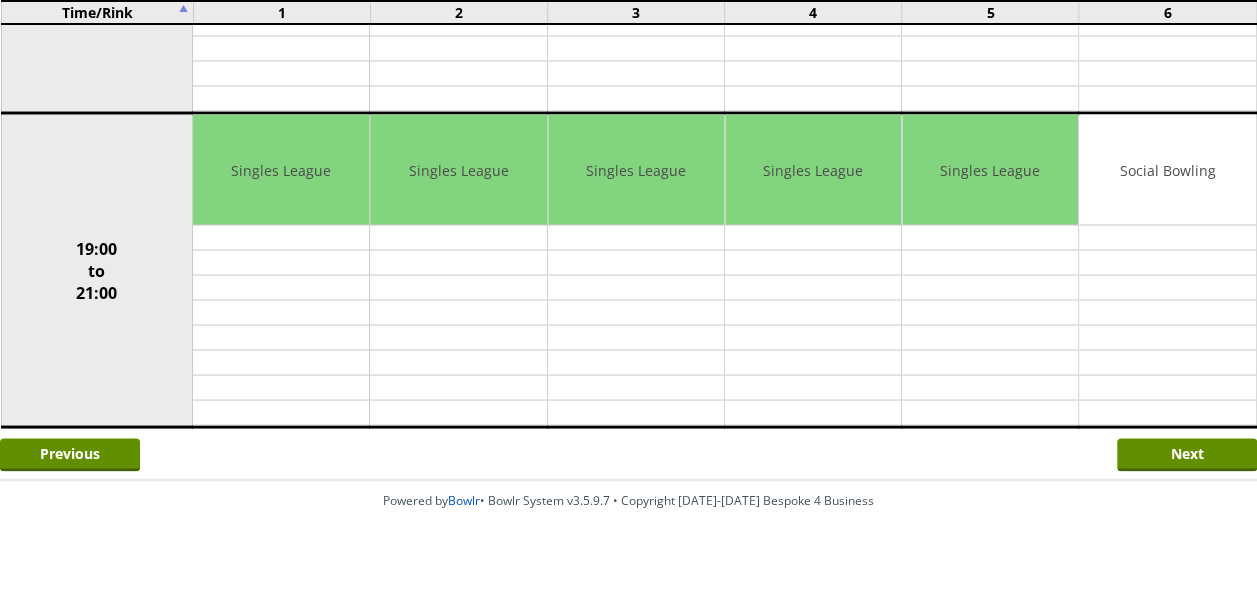 scroll, scrollTop: 1728, scrollLeft: 0, axis: vertical 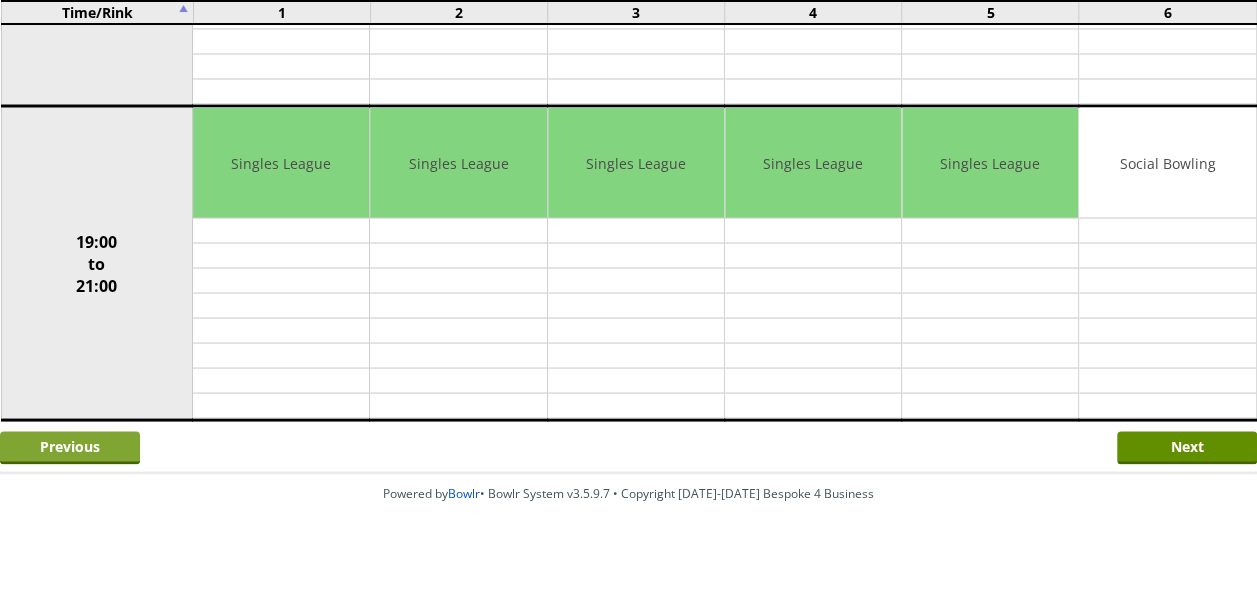 click on "Previous" at bounding box center [70, 447] 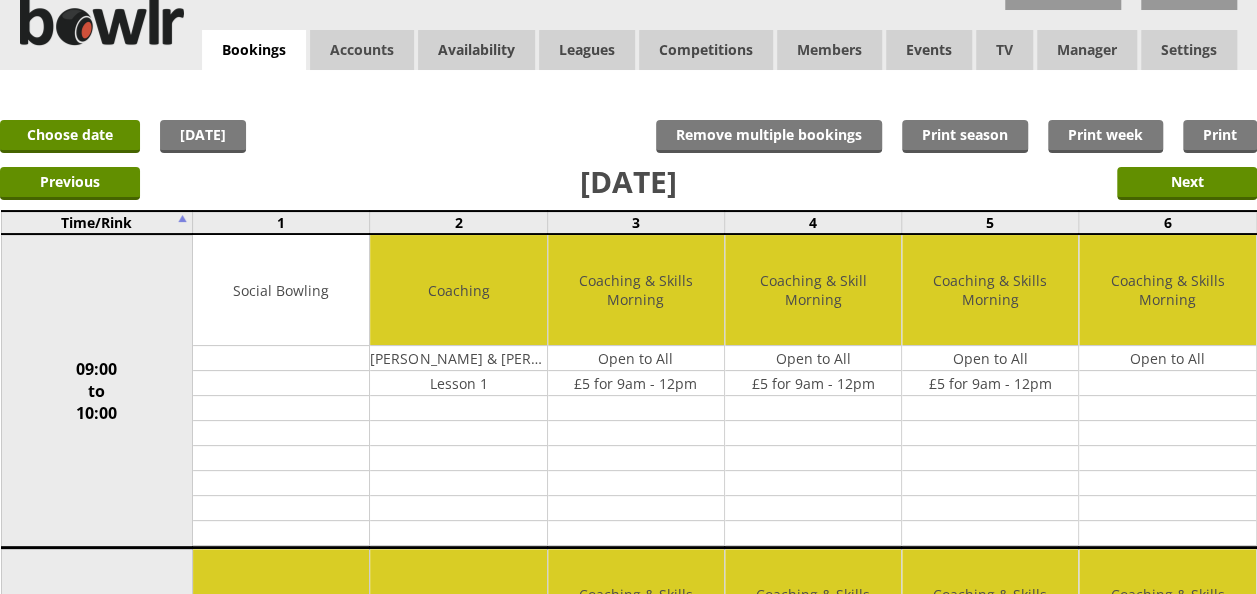 scroll, scrollTop: 0, scrollLeft: 0, axis: both 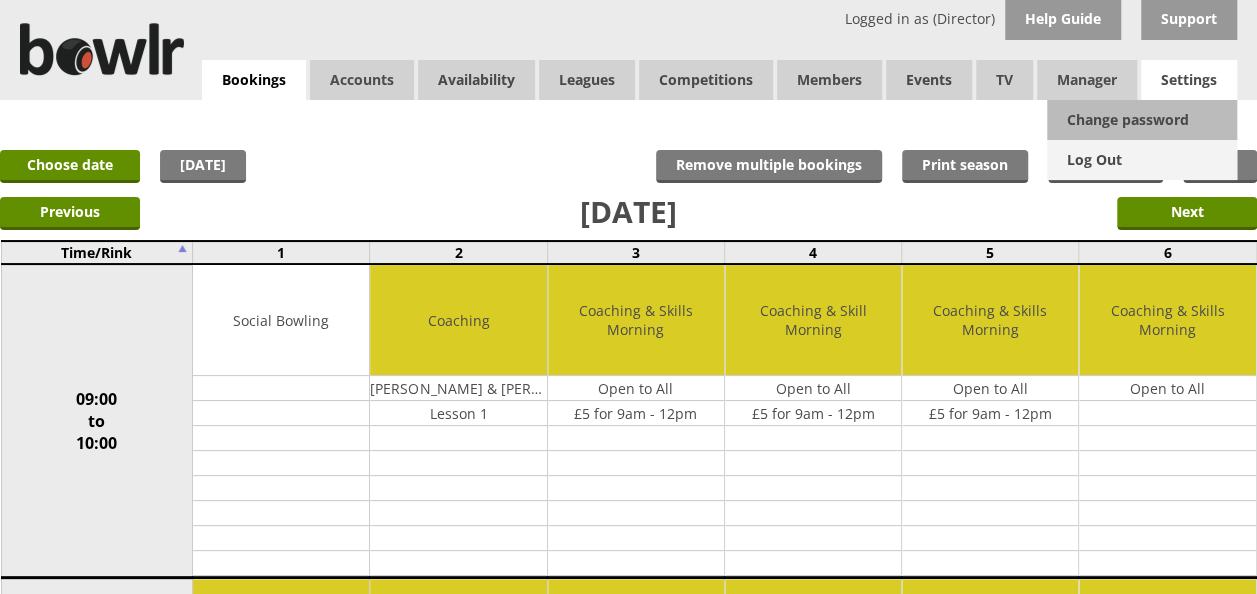 click on "Log Out" at bounding box center (1142, 160) 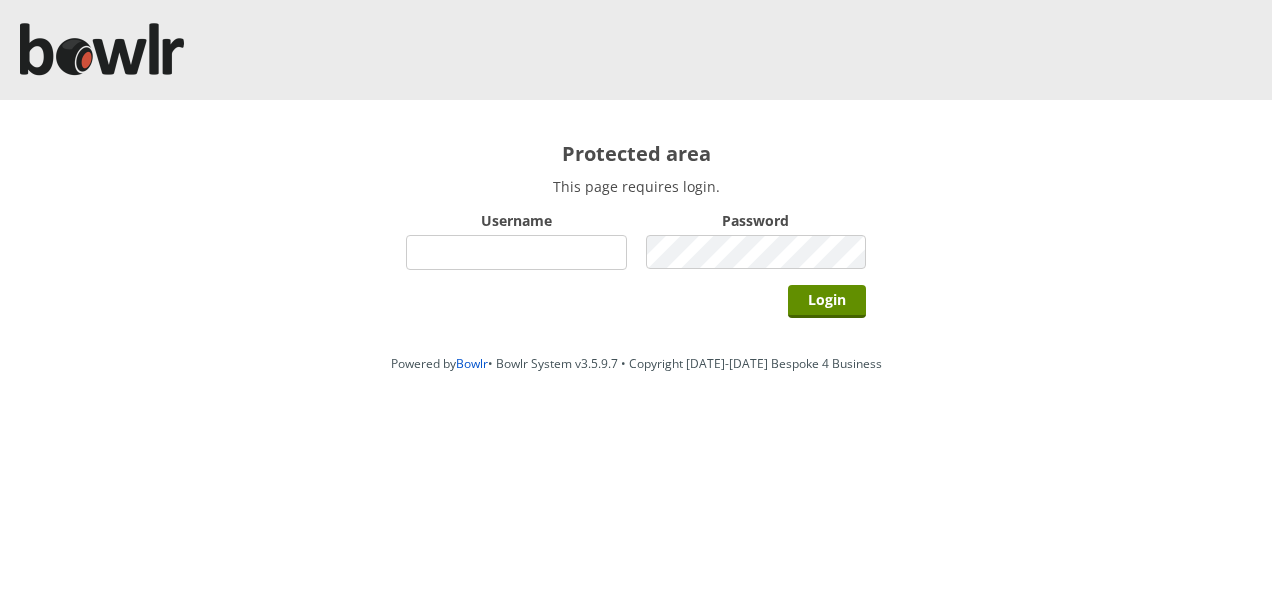 scroll, scrollTop: 0, scrollLeft: 0, axis: both 